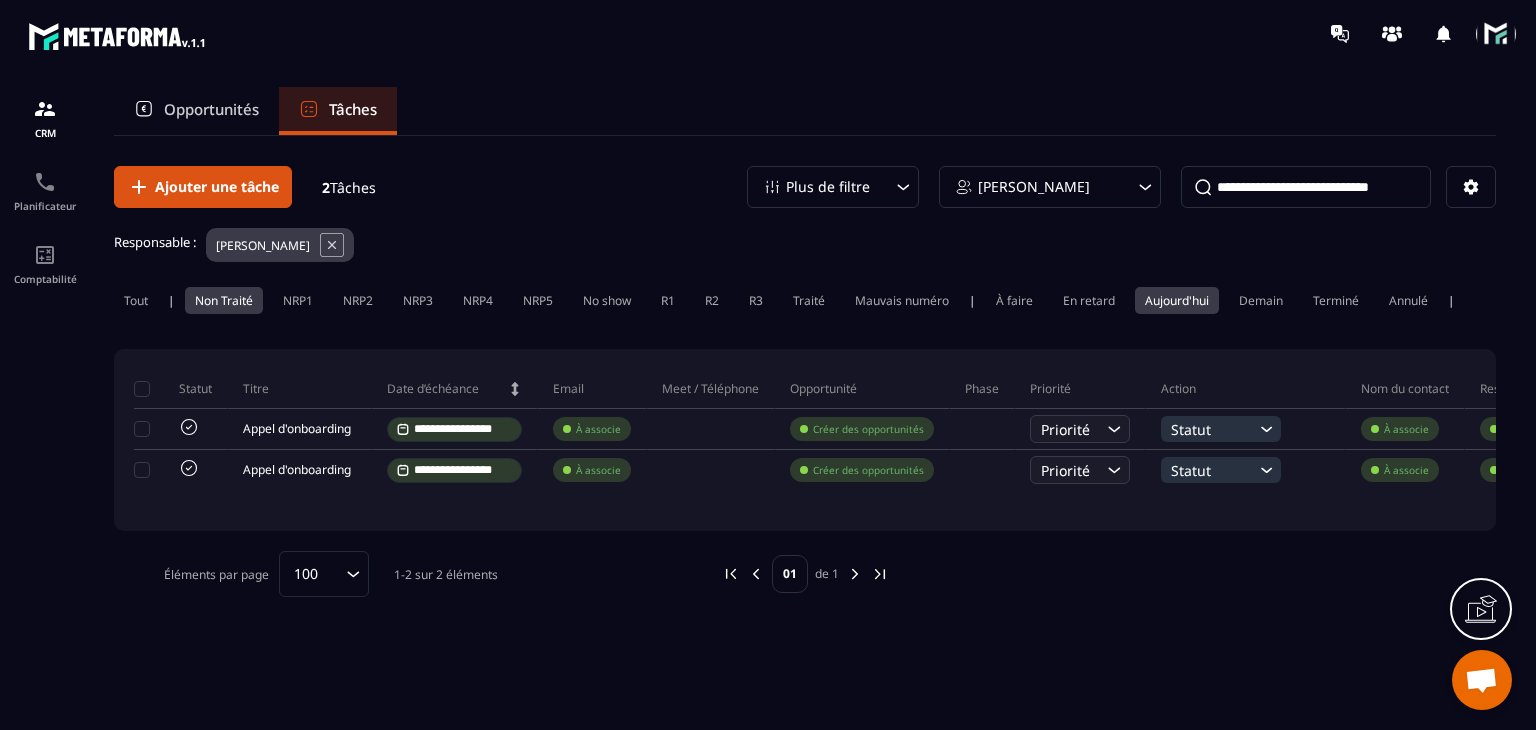 scroll, scrollTop: 0, scrollLeft: 0, axis: both 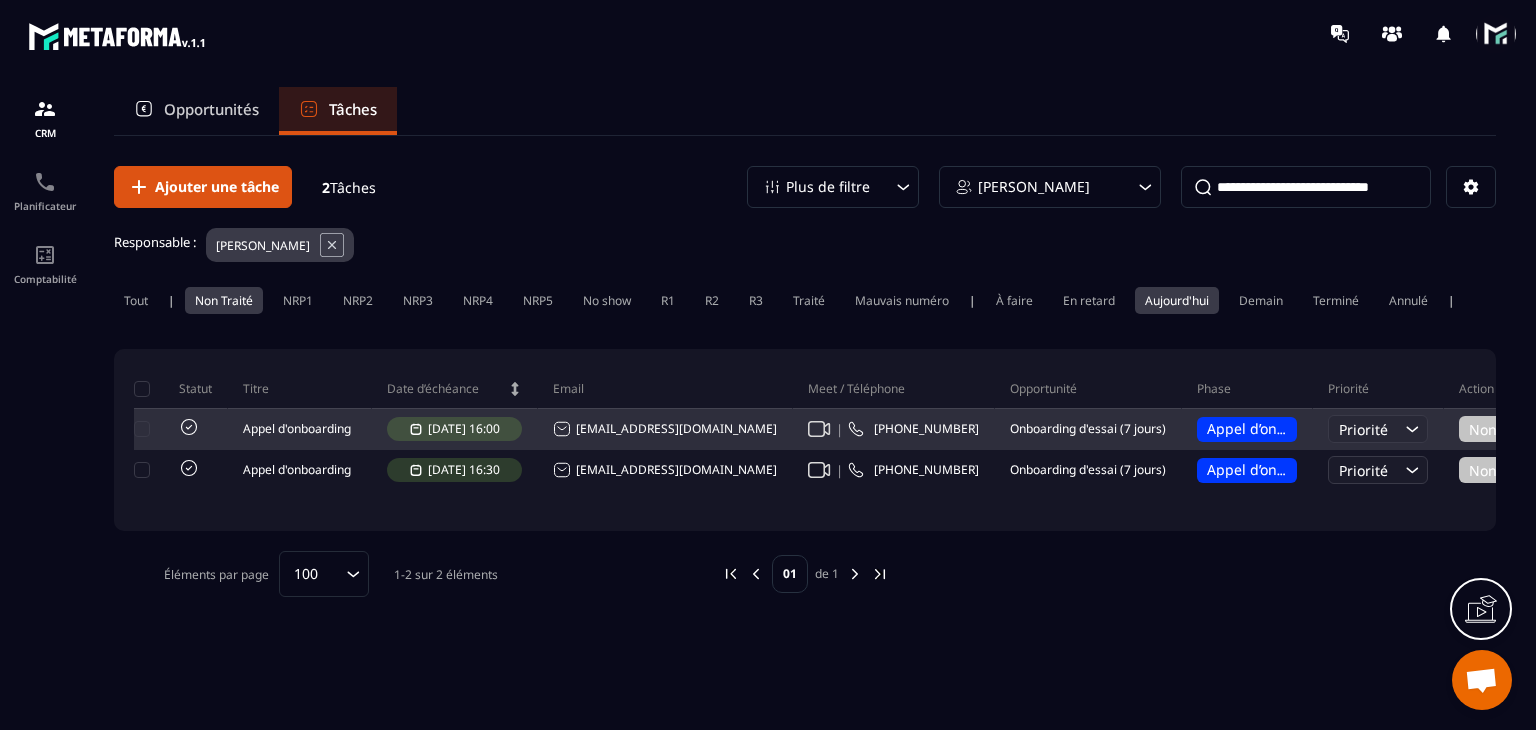 click 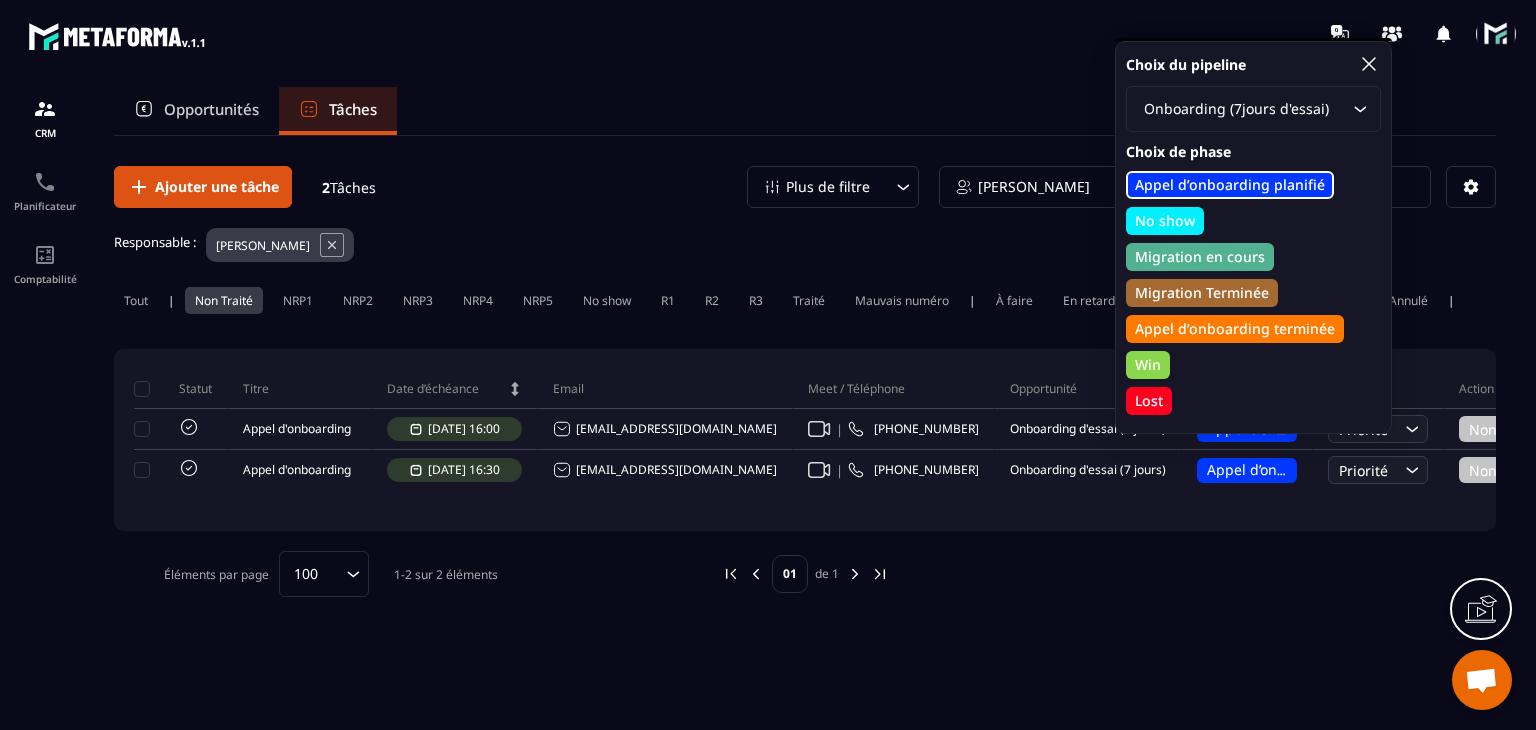 click on "No show" 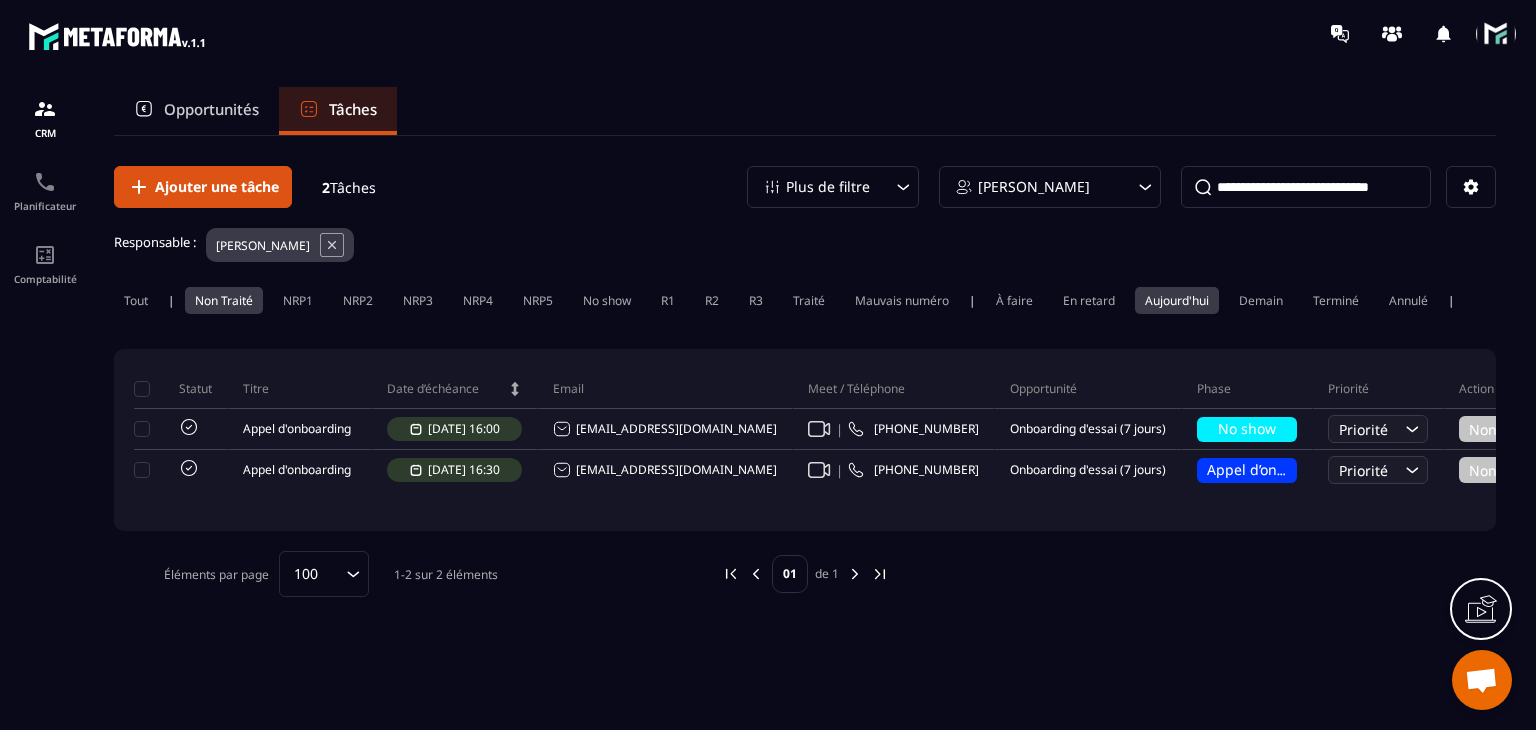 click on "Opportunités Tâches Ajouter une tâche 2  Tâches Plus de filtre [PERSON_NAME] Responsable :  [PERSON_NAME] Tout | Non Traité NRP1 NRP2 NRP3 NRP4 NRP5 No show R1 R2 R3 Traité Mauvais numéro | À faire En retard [DATE] [DATE] Terminé Annulé | Statut Titre Date d’échéance Email Meet / Téléphone Opportunité Phase Priorité Action Nom du contact Responsable Date de création Appel d'onboarding [DATE] 16:00 [EMAIL_ADDRESS][DOMAIN_NAME] | [PHONE_NUMBER] Onboarding d'essai (7 jours) No show Priorité Non Traité [PERSON_NAME] [PERSON_NAME] [DATE] 08:56 Appel d'onboarding [DATE] 16:30 [EMAIL_ADDRESS][DOMAIN_NAME] | [PHONE_NUMBER] Onboarding d'essai (7 jours) Appel d’onboarding planifié Priorité Non Traité [PERSON_NAME] [PERSON_NAME] [DATE] 11:00 Éléments par page 100 Loading... 1-2 sur 2 éléments 01 de 1" 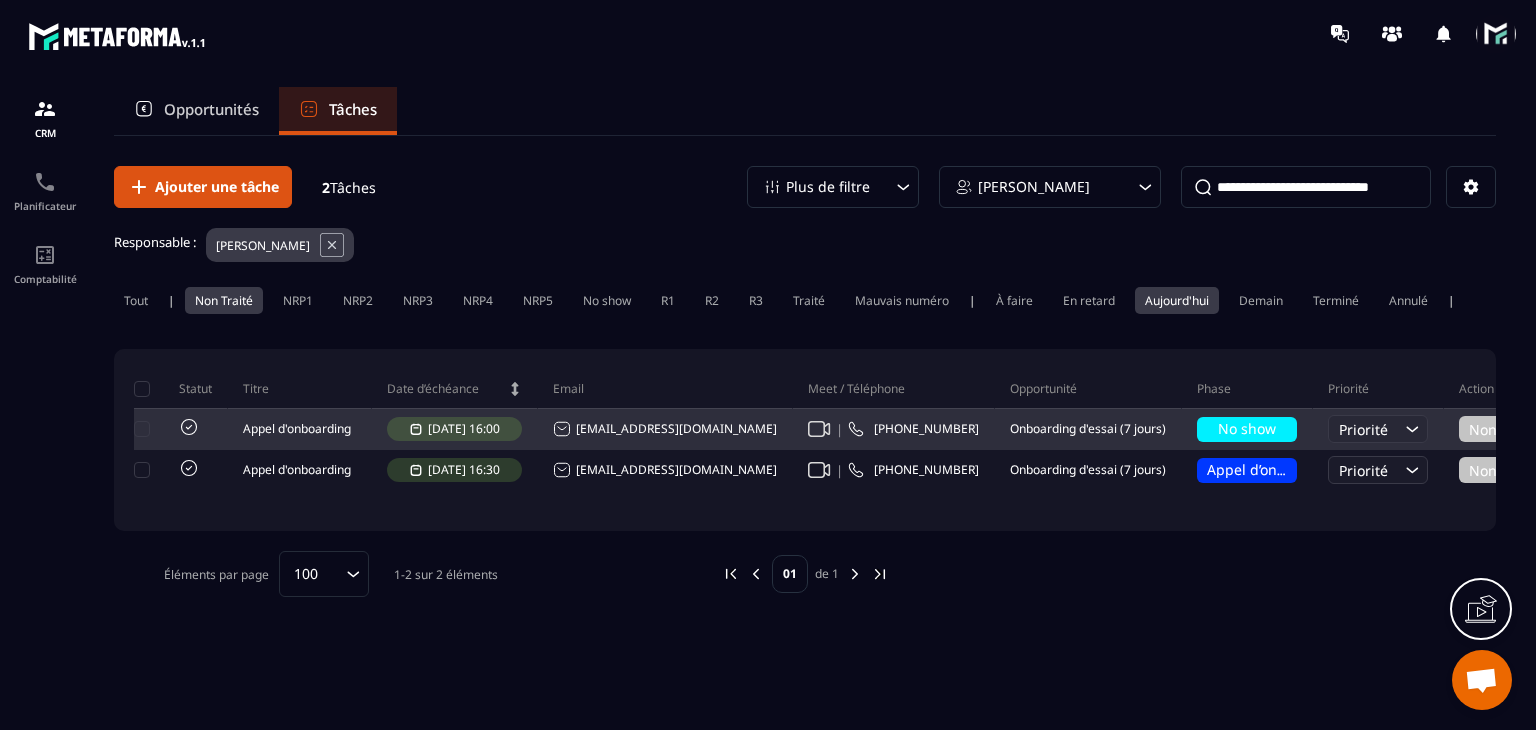 click on "Non Traité" at bounding box center (1519, 429) 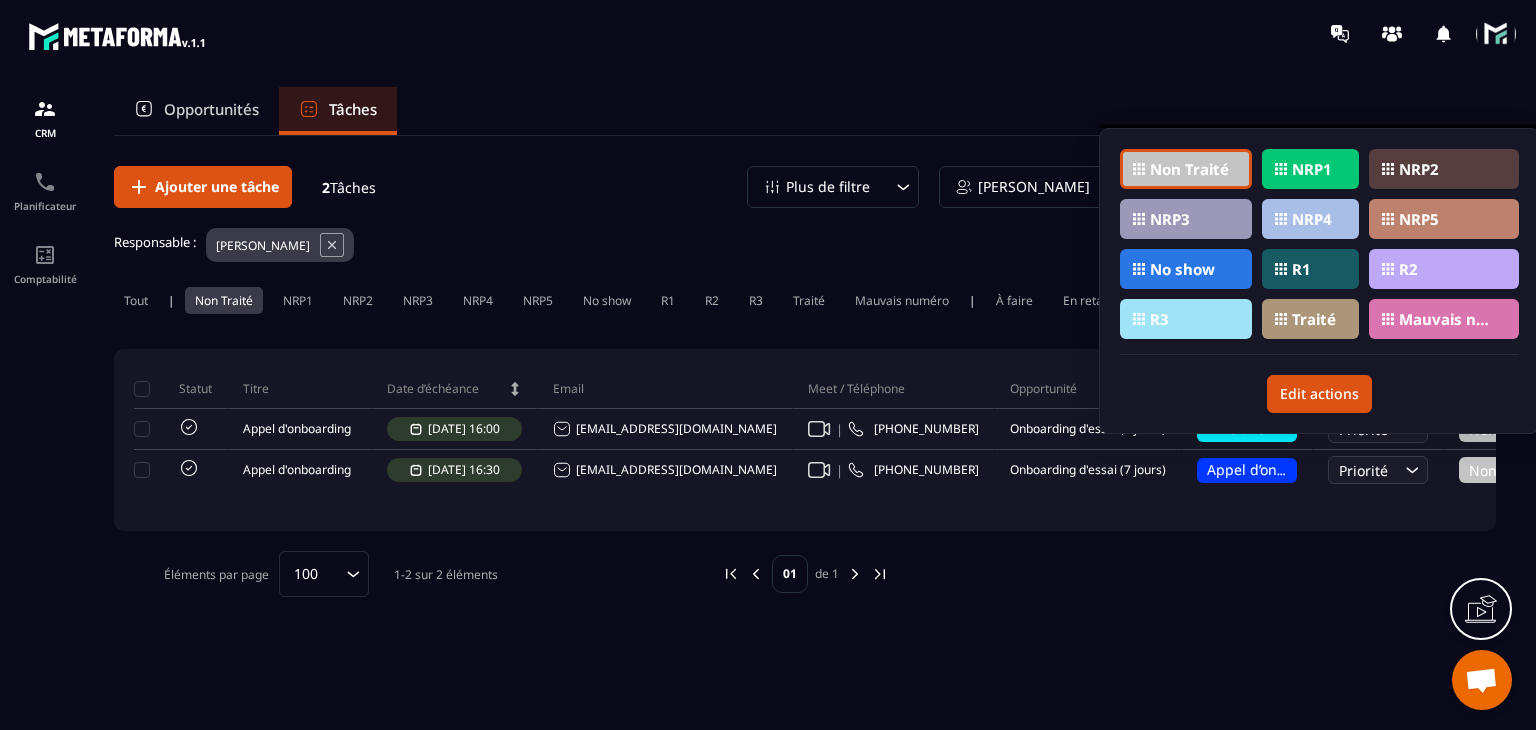 click on "NRP1" at bounding box center [1312, 169] 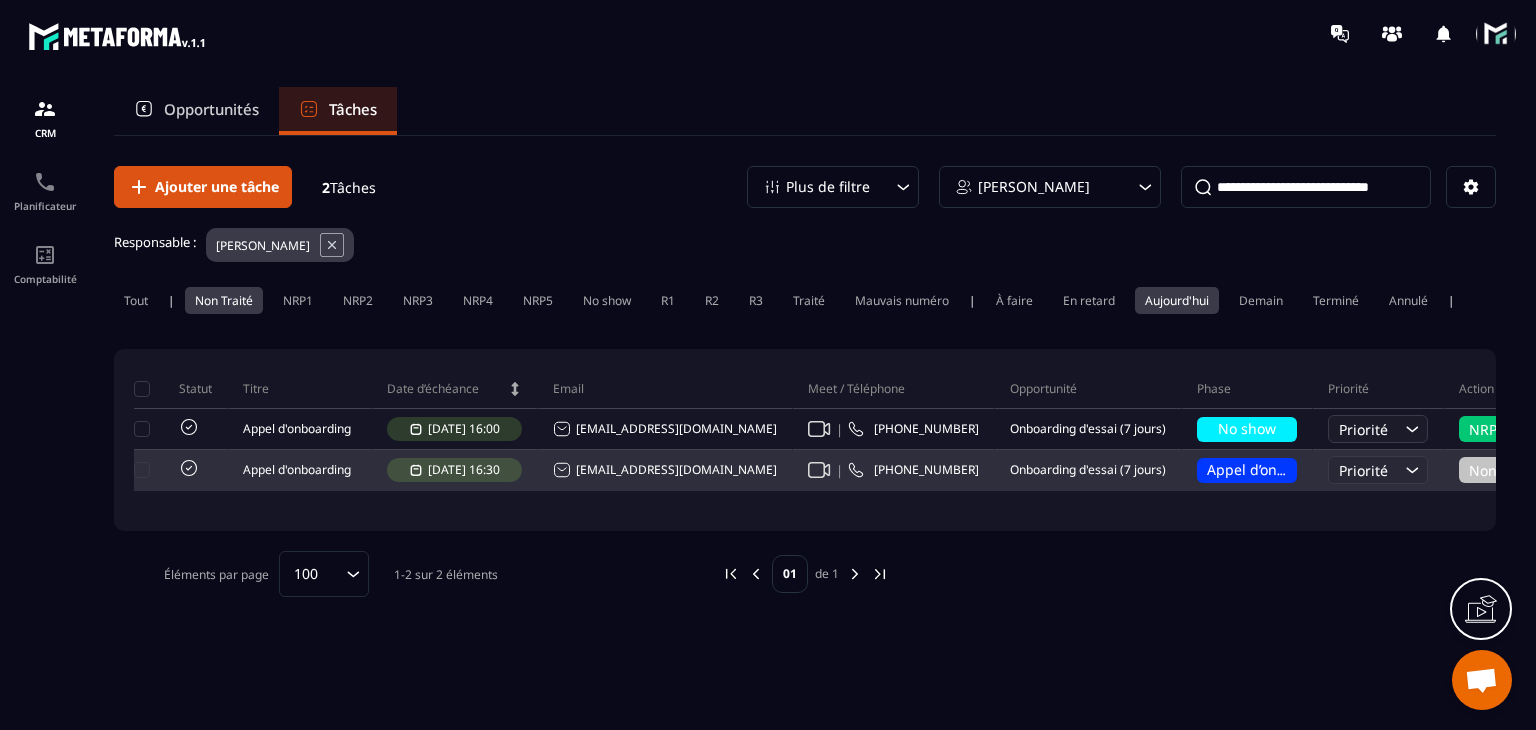 click on "Onboarding d'essai (7 jours)" at bounding box center [1088, 471] 